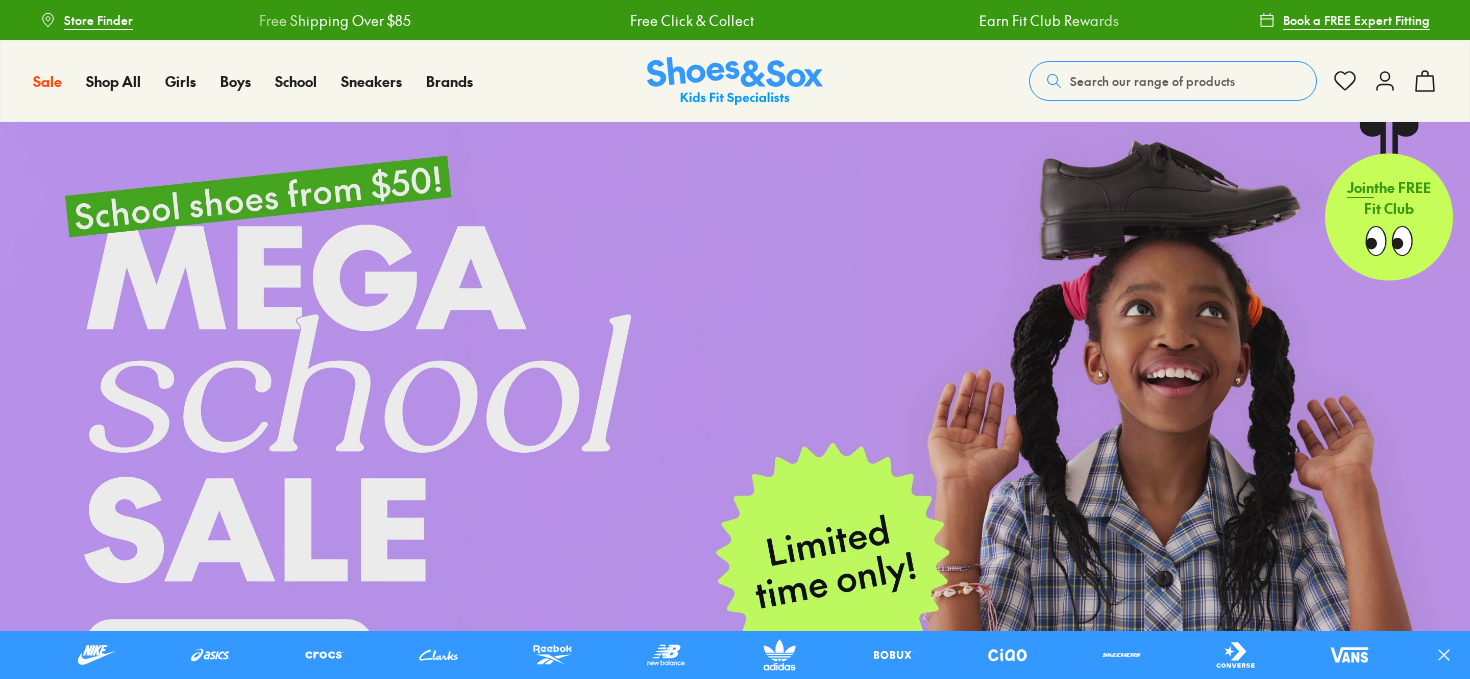 scroll, scrollTop: 0, scrollLeft: 0, axis: both 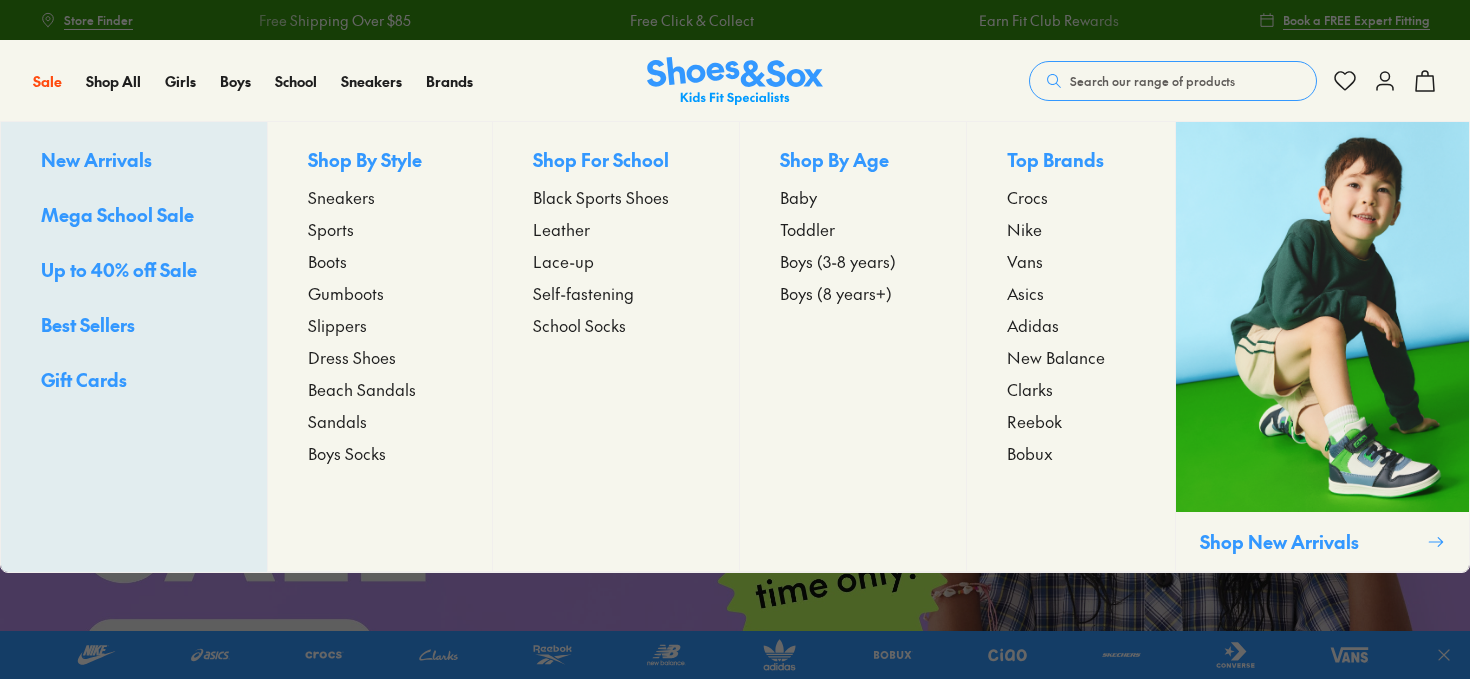 click on "Sneakers" at bounding box center [341, 197] 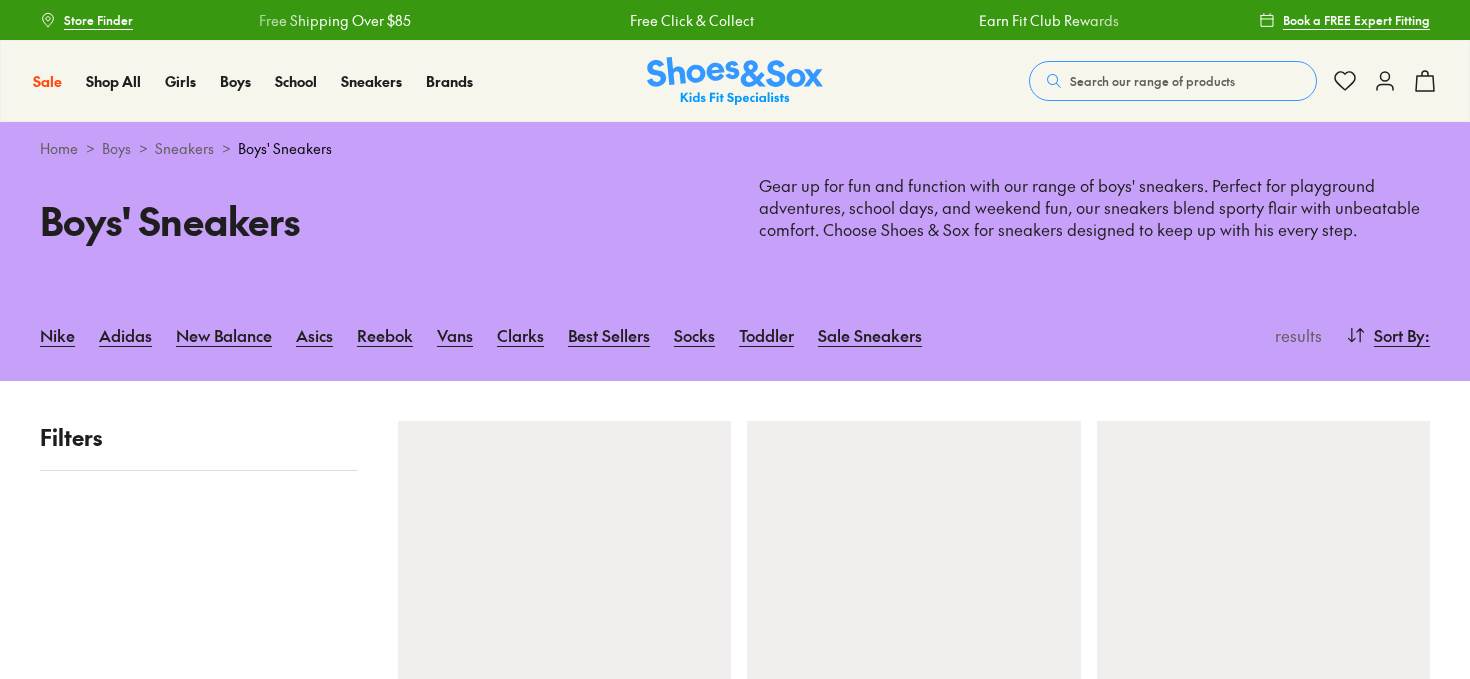 scroll, scrollTop: 0, scrollLeft: 0, axis: both 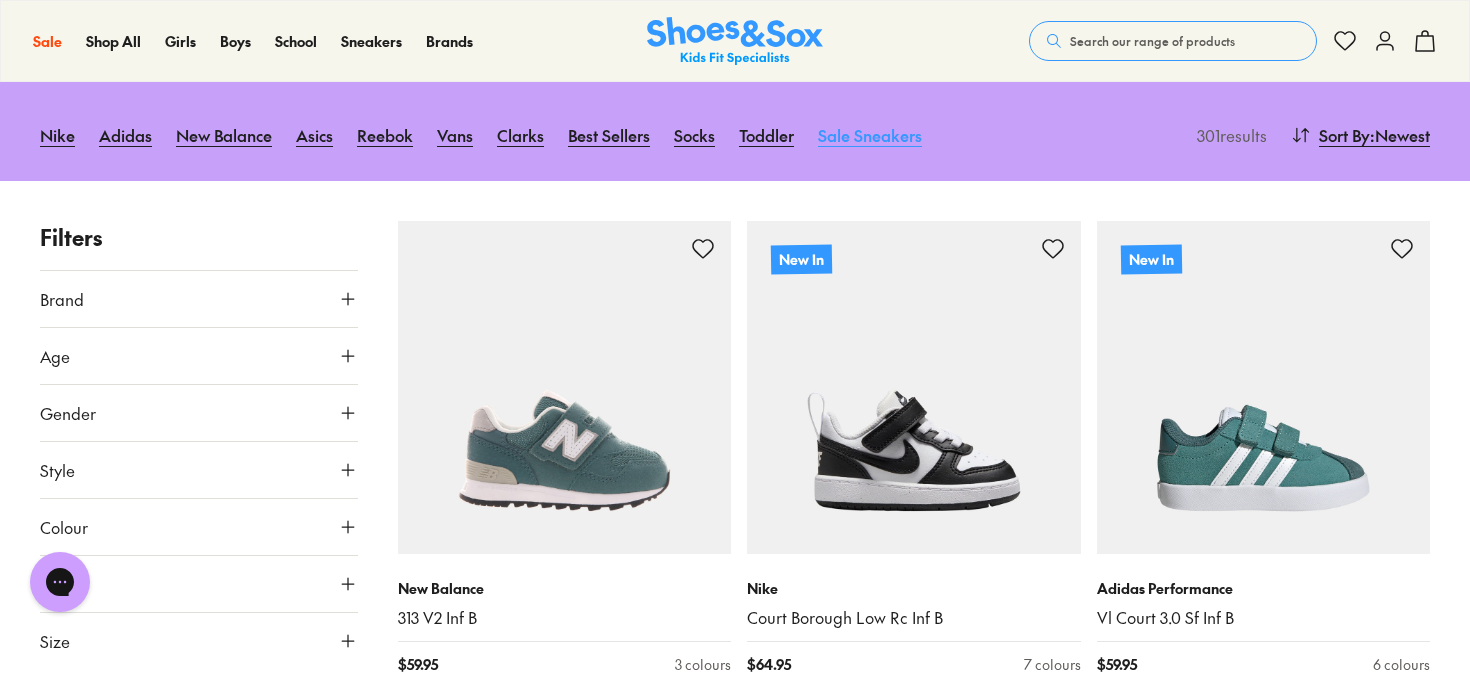 click on "Sale Sneakers" at bounding box center (870, 135) 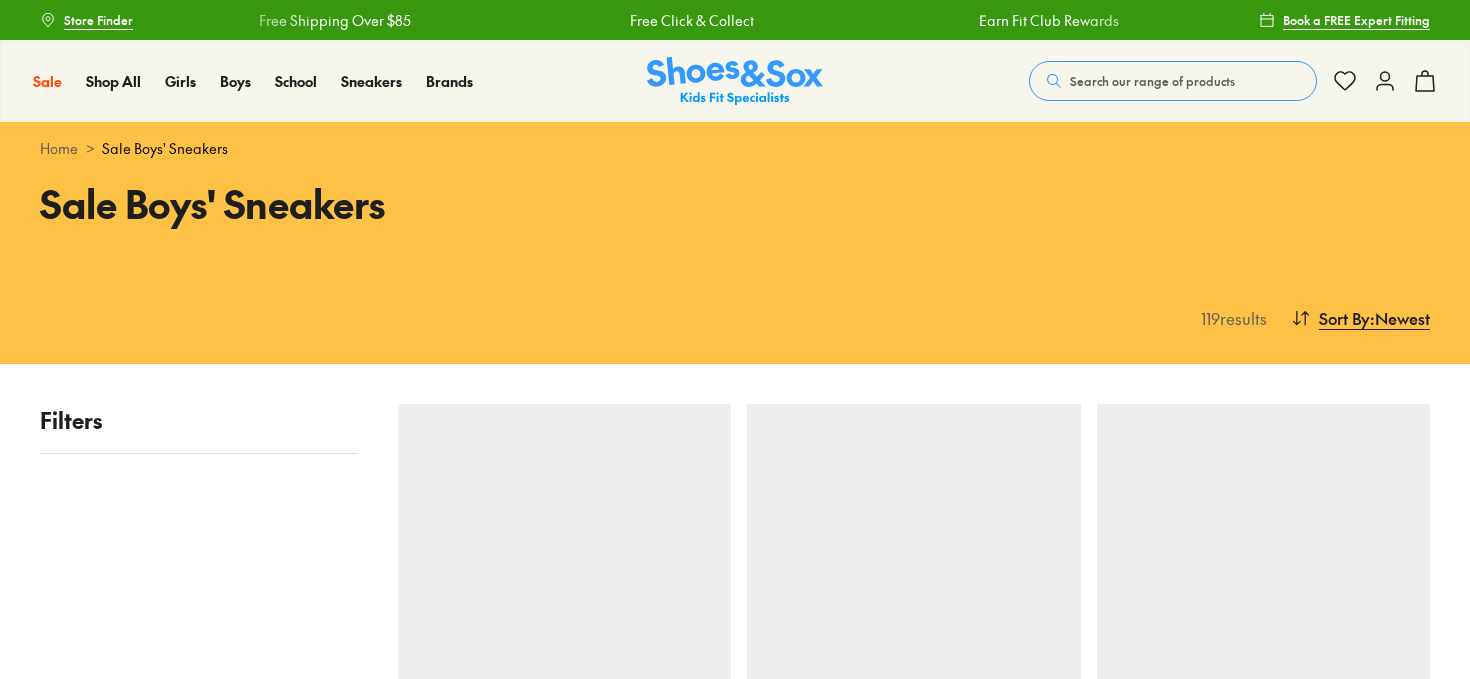 scroll, scrollTop: 0, scrollLeft: 0, axis: both 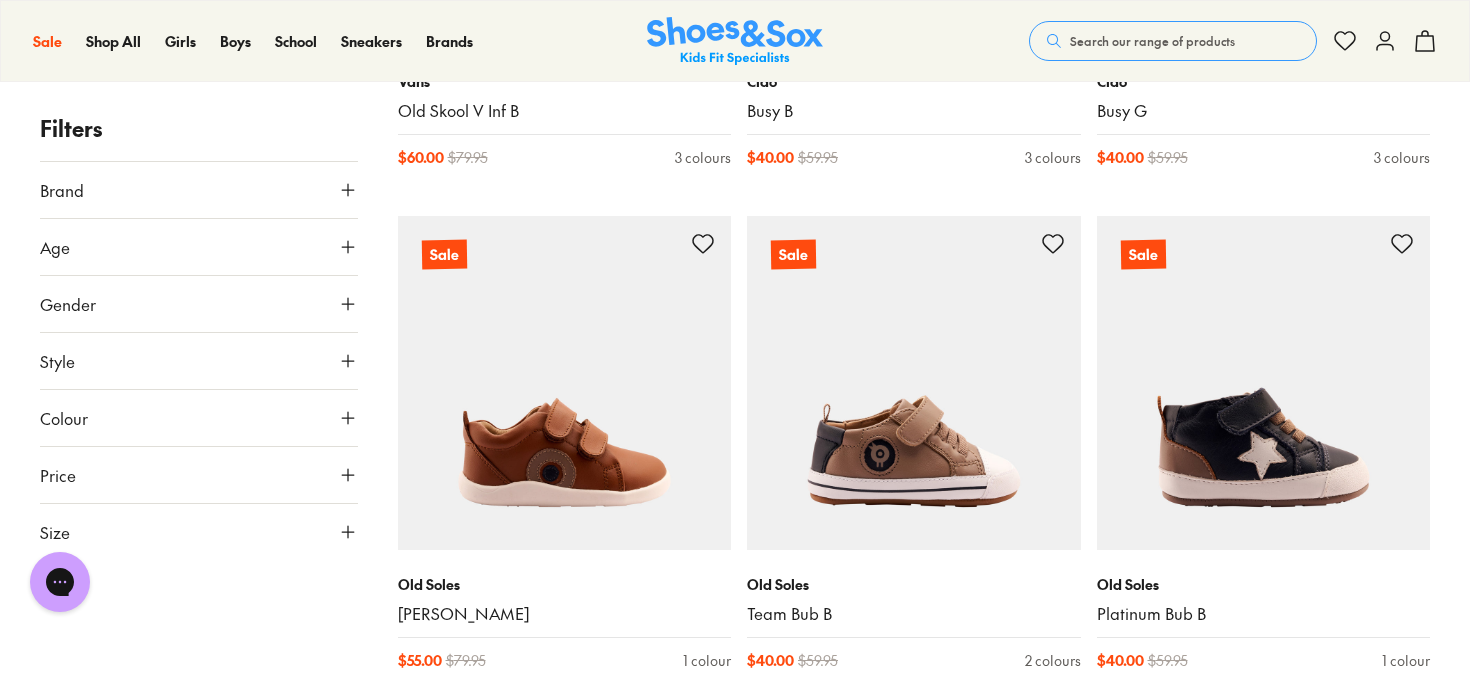 click on "Size" at bounding box center [199, 532] 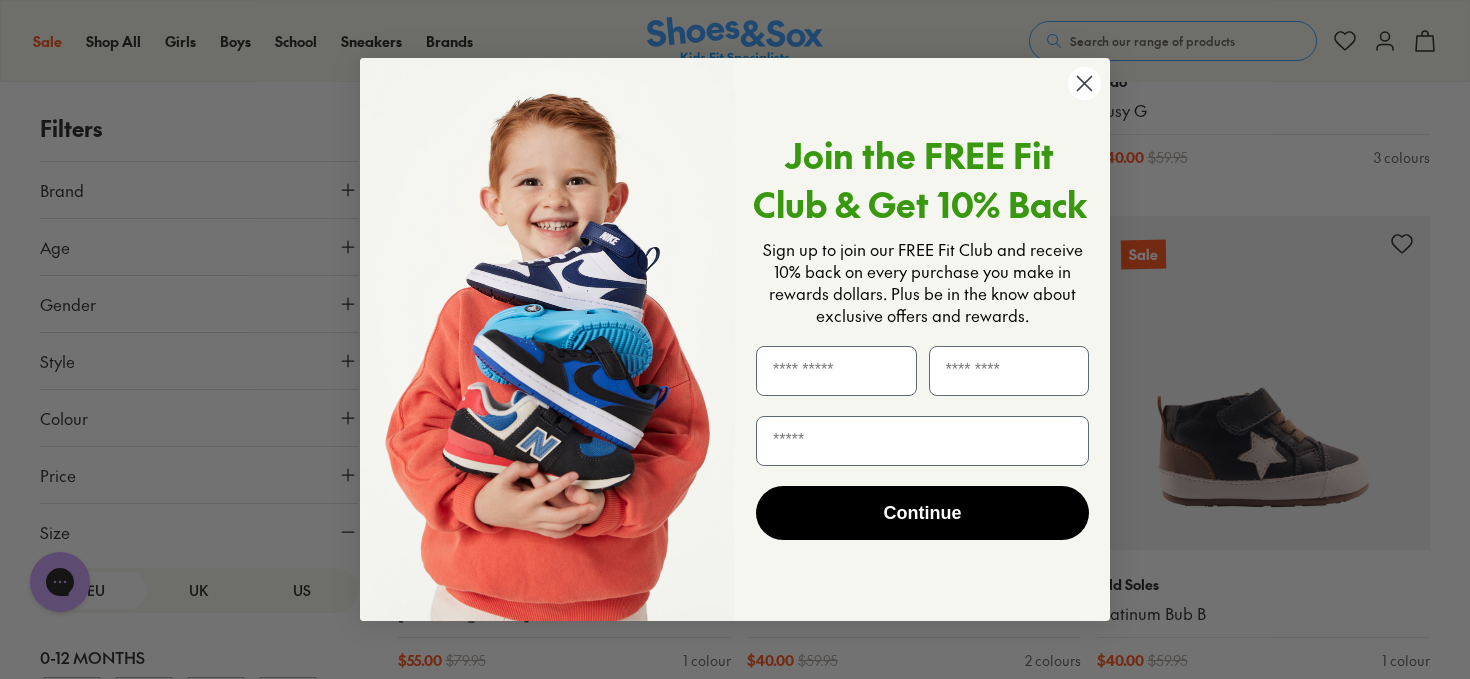 click on "Close dialog Join the FREE Fit Club & Get 10% Back Sign up to join our FREE Fit Club and receive 10% back on every purchase you make in rewards dollars. Plus be in the know about exclusive offers and rewards. Continue ******" at bounding box center [735, 339] 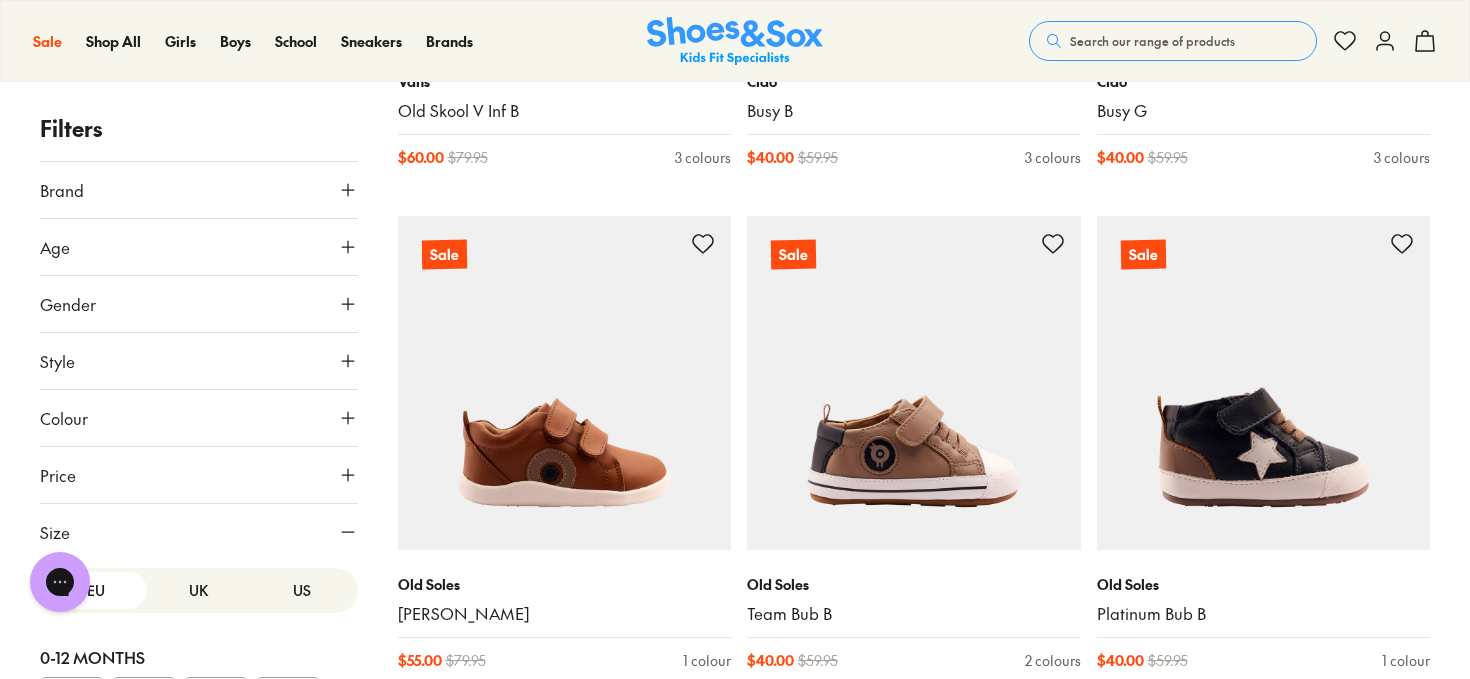 click on "US" at bounding box center (301, 590) 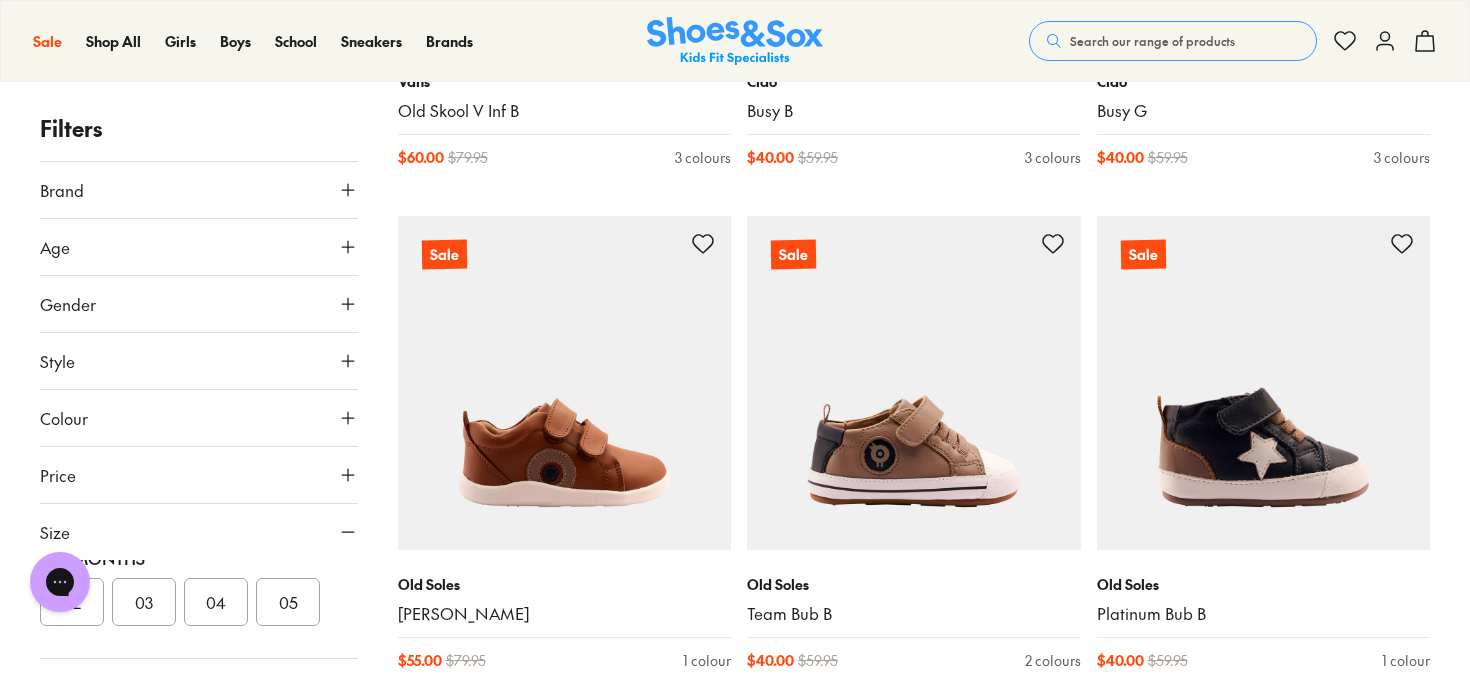 scroll, scrollTop: 200, scrollLeft: 0, axis: vertical 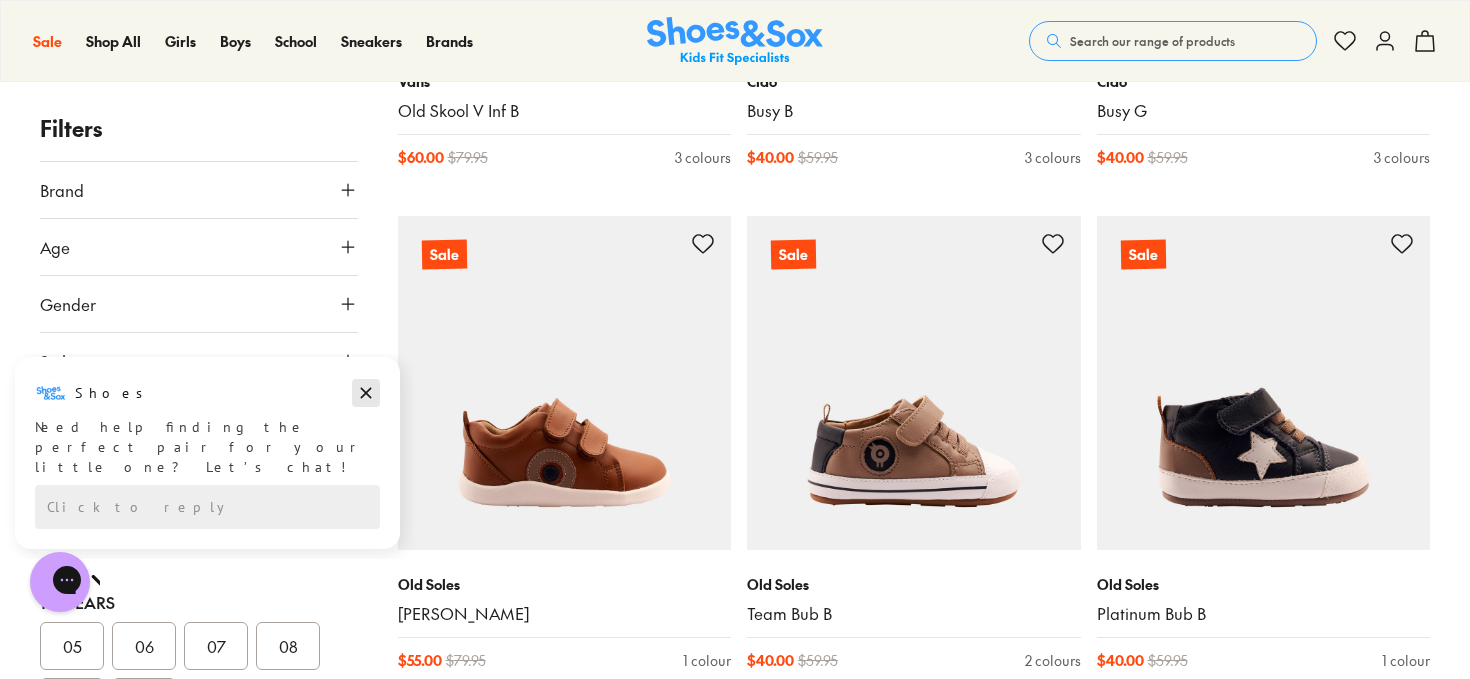 drag, startPoint x: 371, startPoint y: 392, endPoint x: 371, endPoint y: 745, distance: 353 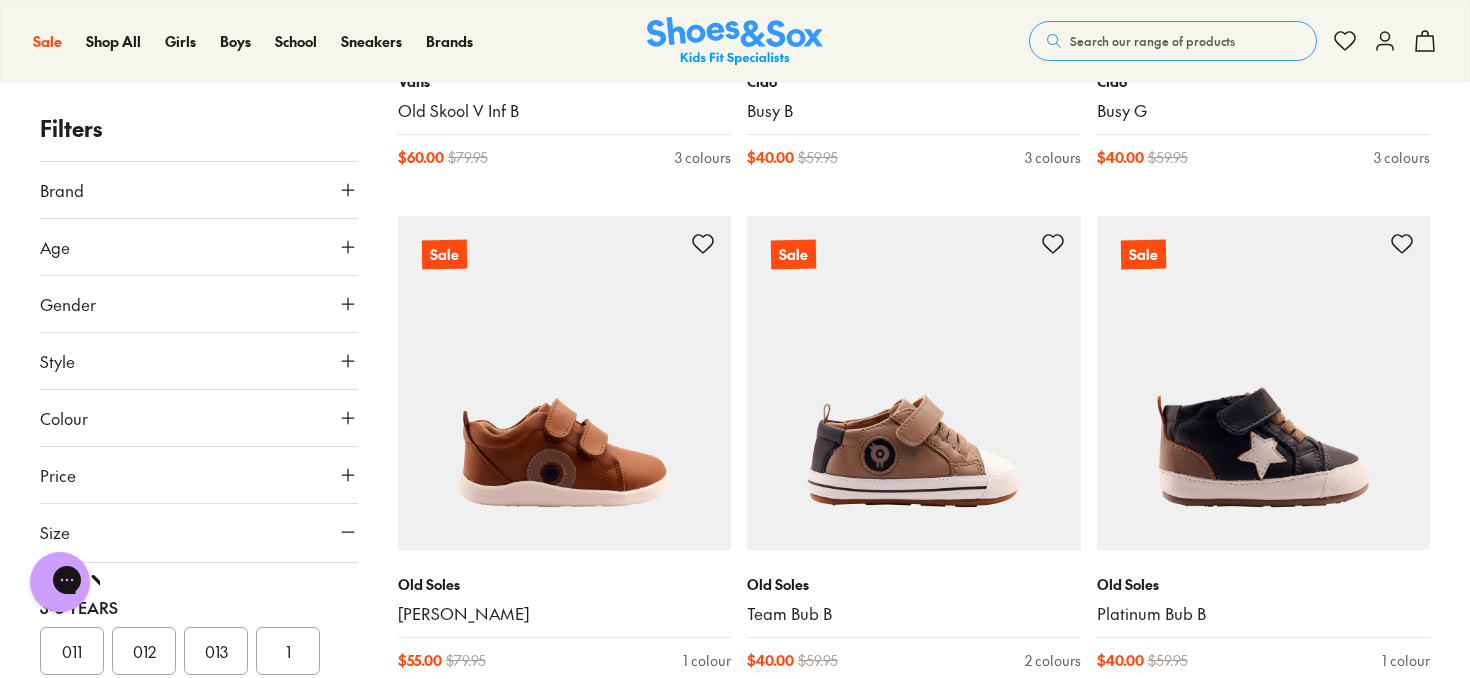 scroll, scrollTop: 400, scrollLeft: 0, axis: vertical 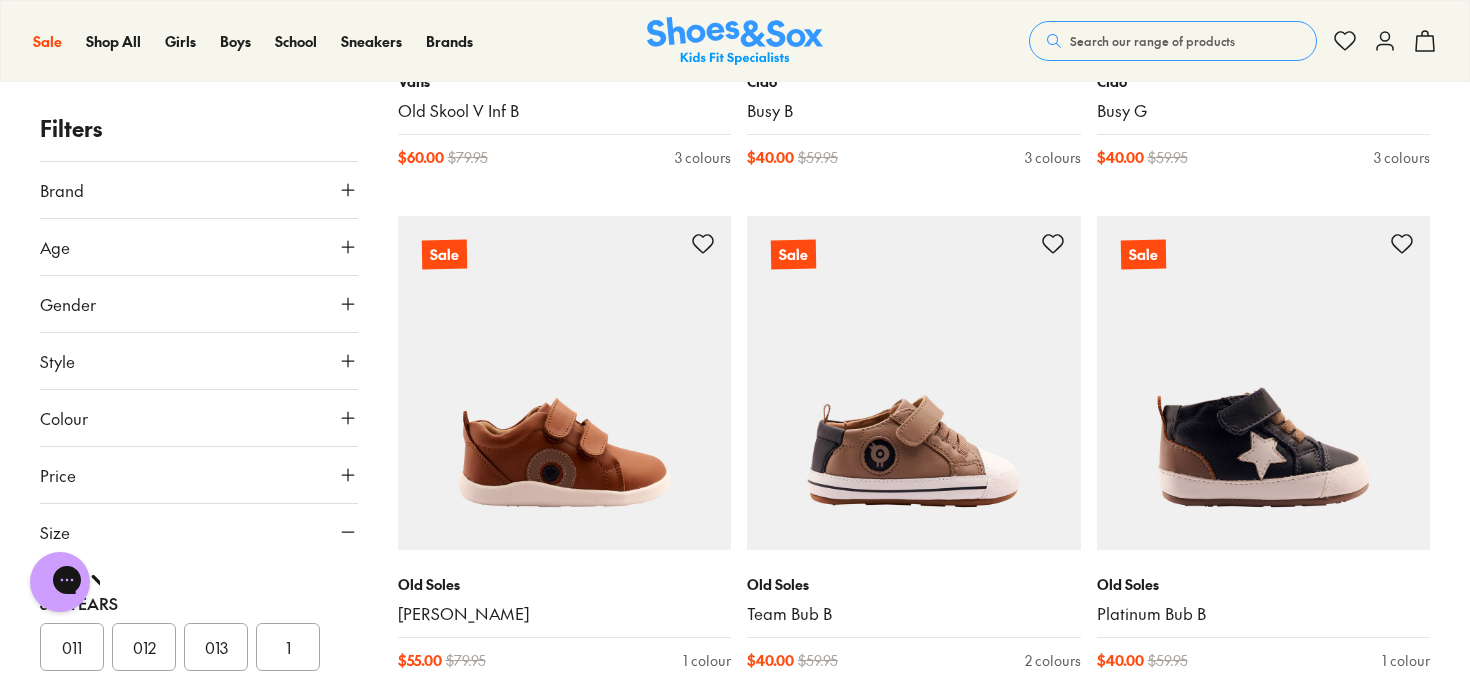 click on "012" at bounding box center (144, 647) 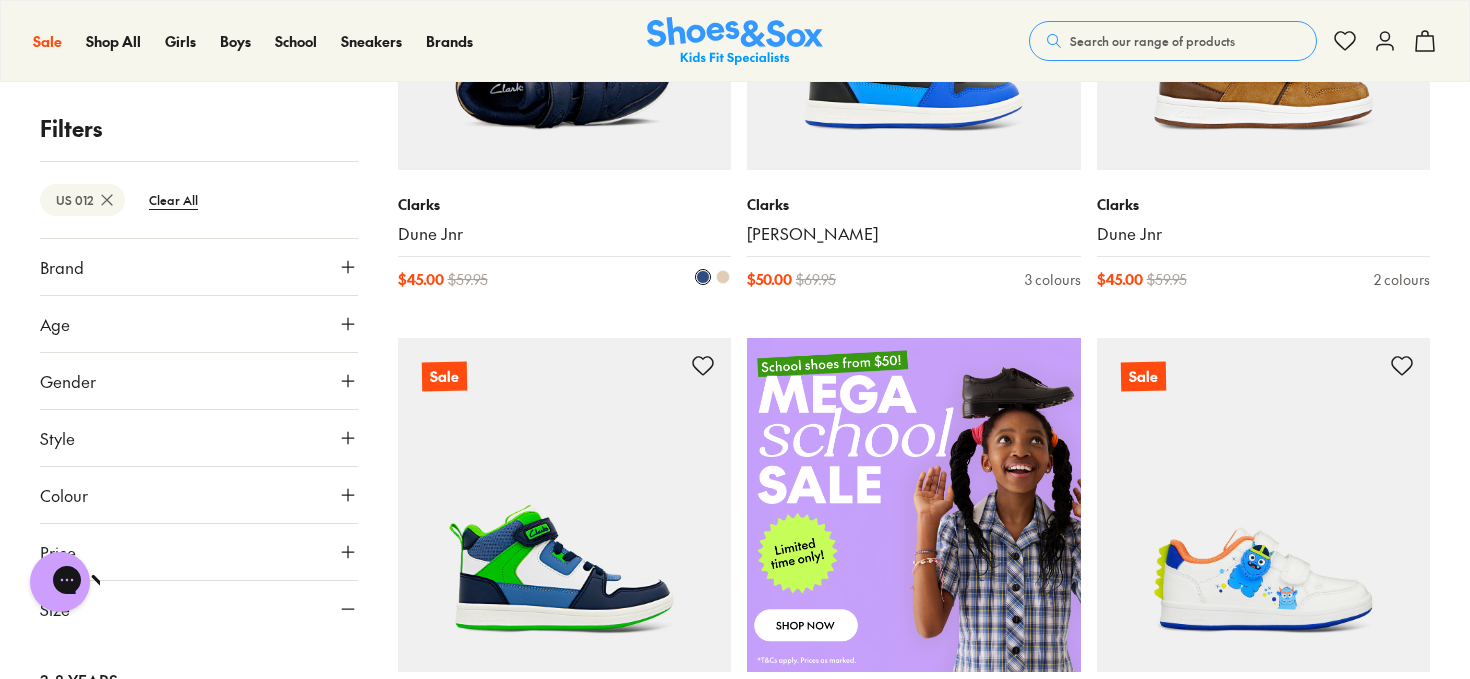 scroll, scrollTop: 712, scrollLeft: 0, axis: vertical 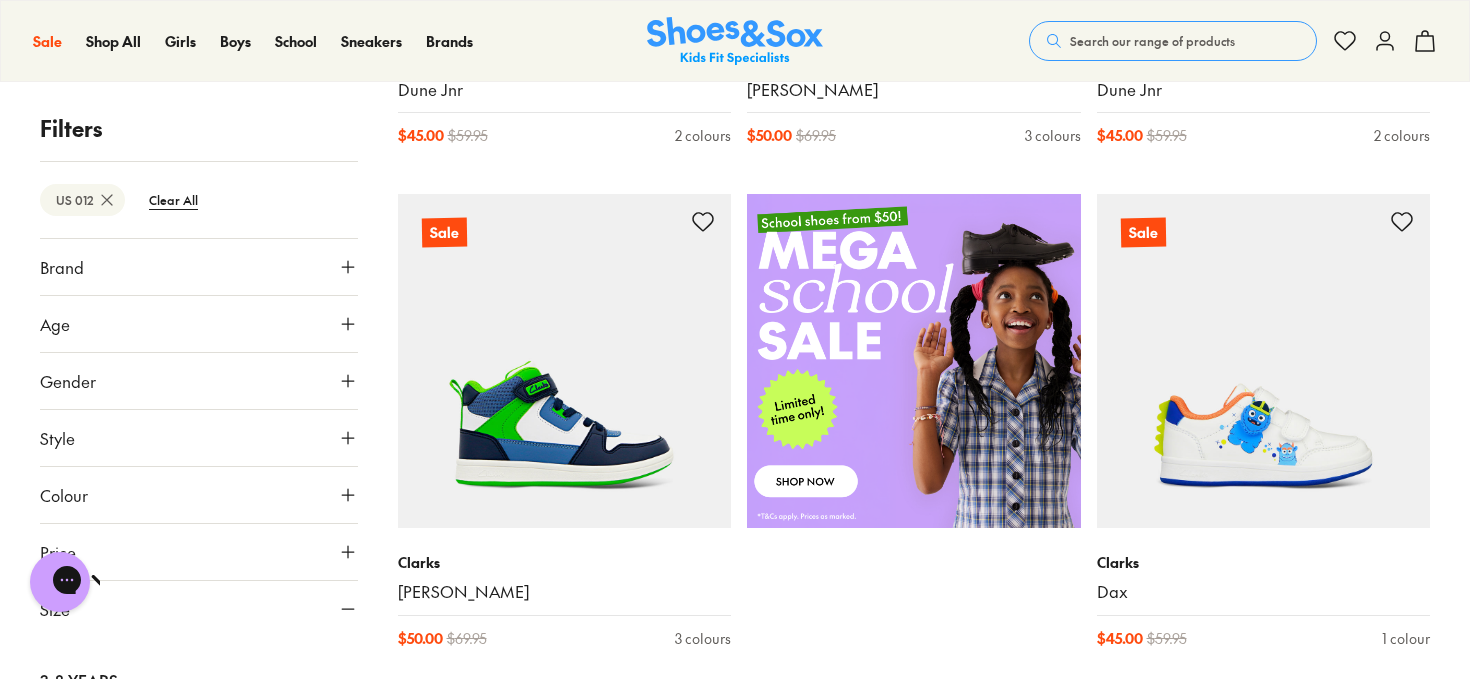 click on "Gender" at bounding box center (199, 381) 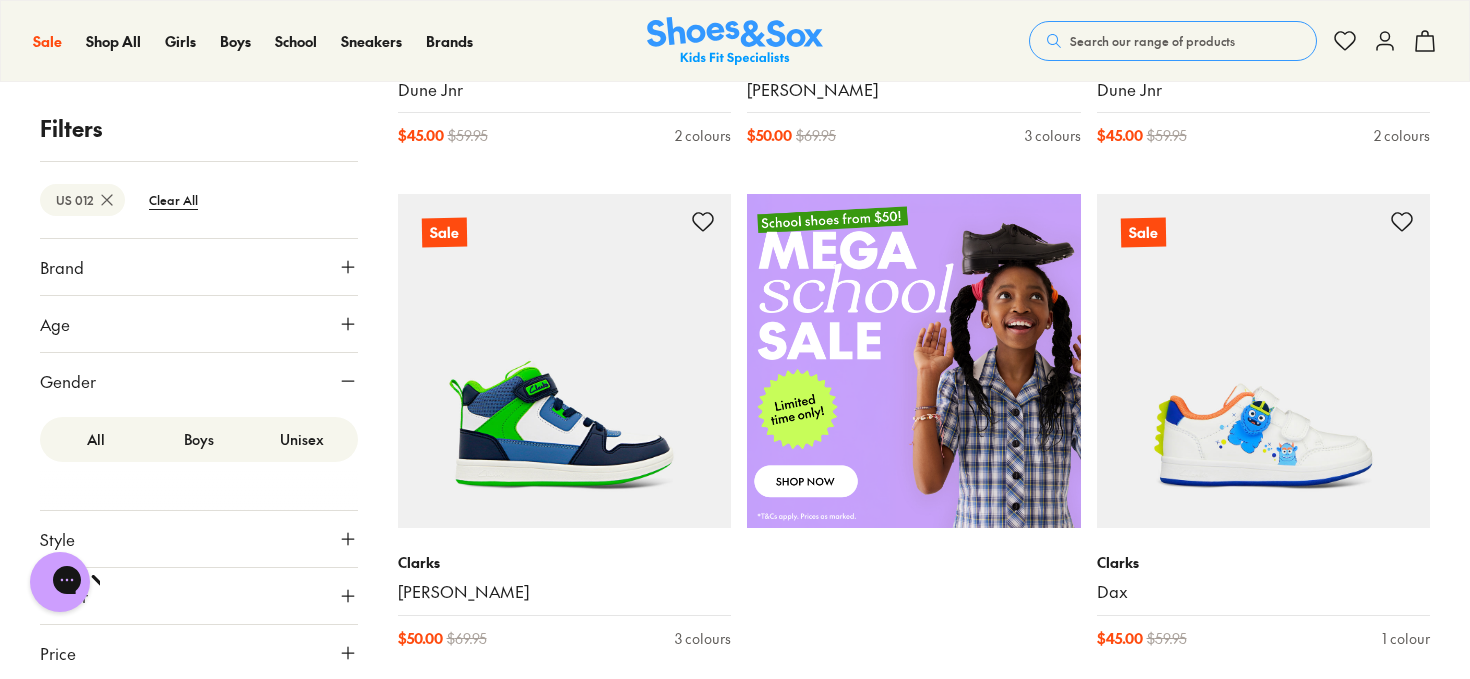 click on "Unisex" at bounding box center (301, 439) 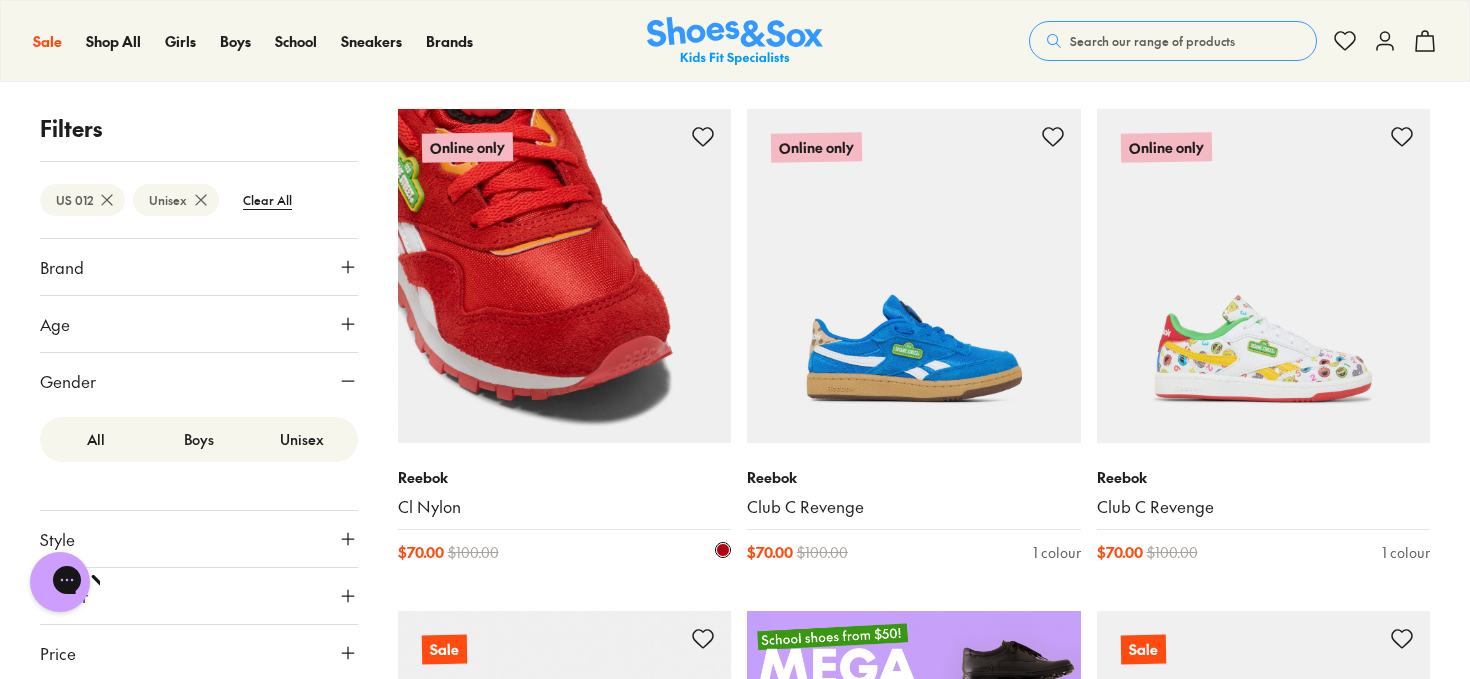 scroll, scrollTop: 500, scrollLeft: 0, axis: vertical 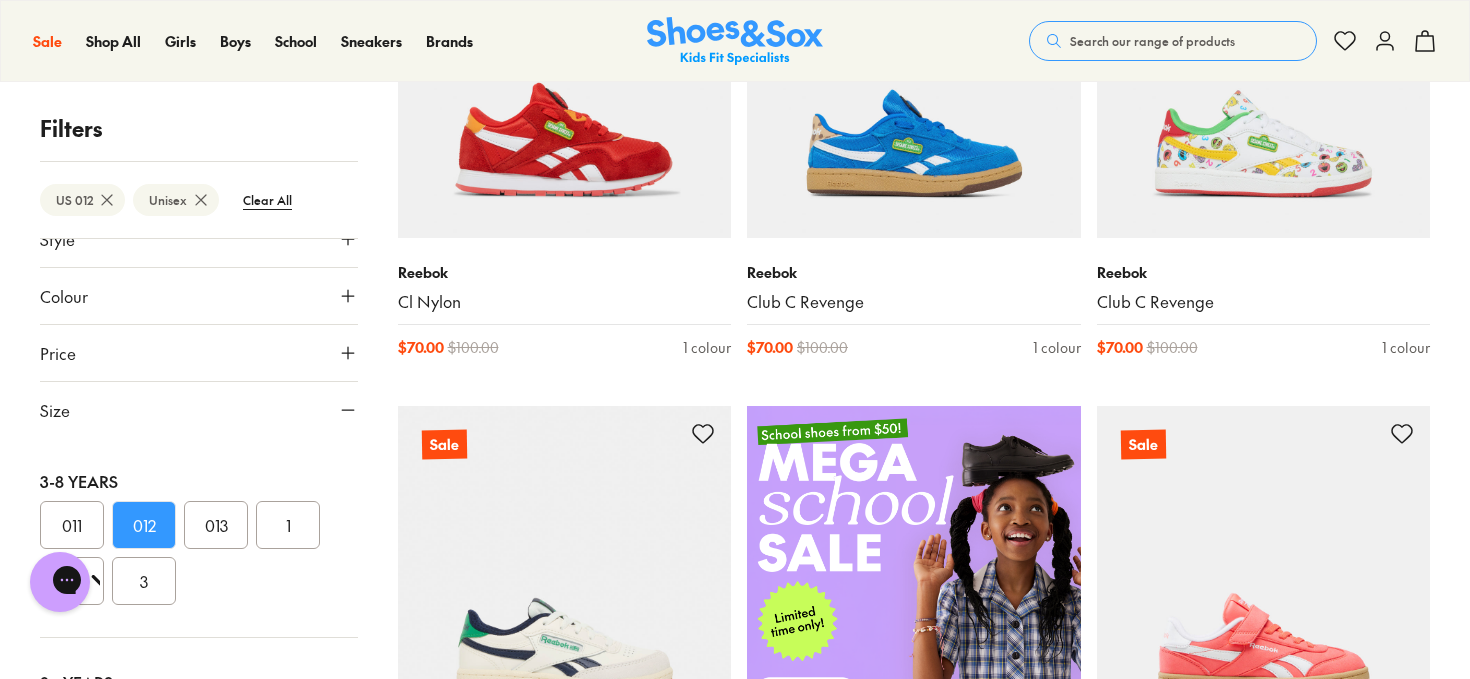 click on "Price" at bounding box center [199, 353] 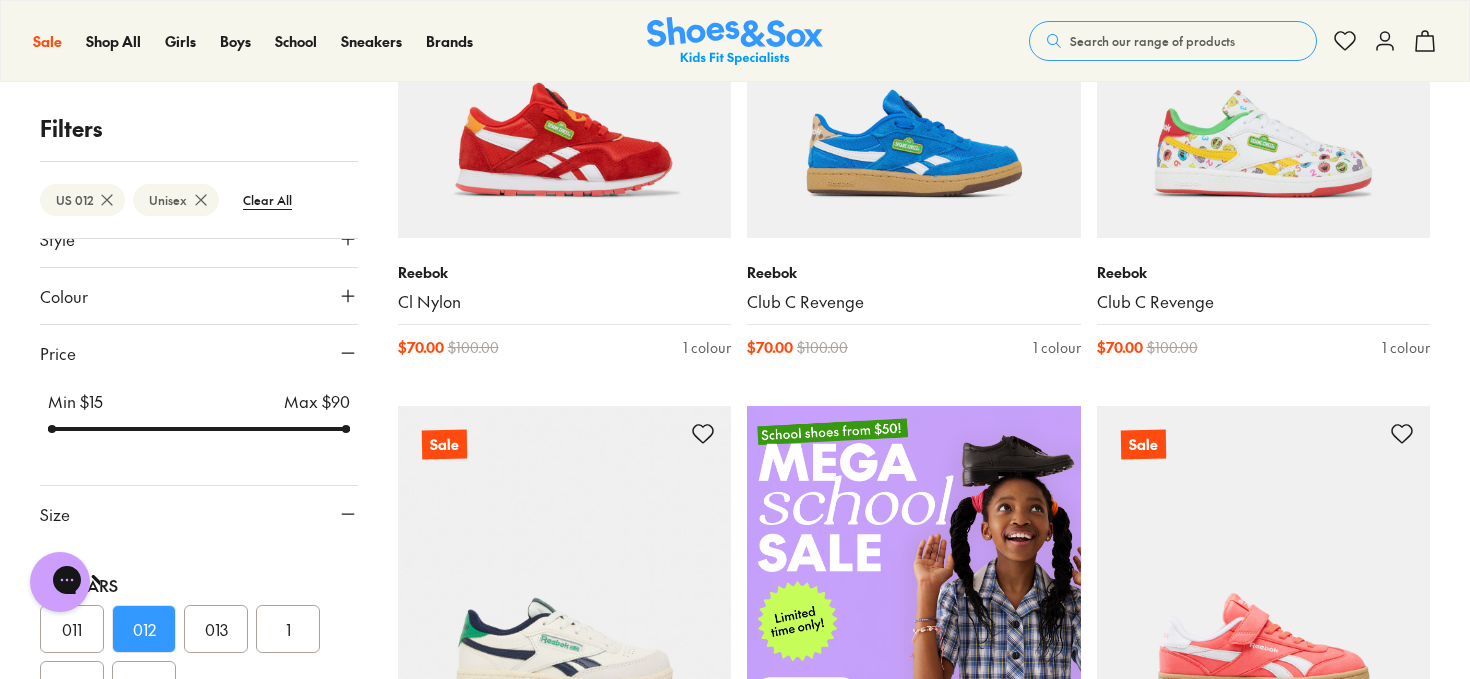 click at bounding box center [199, 429] 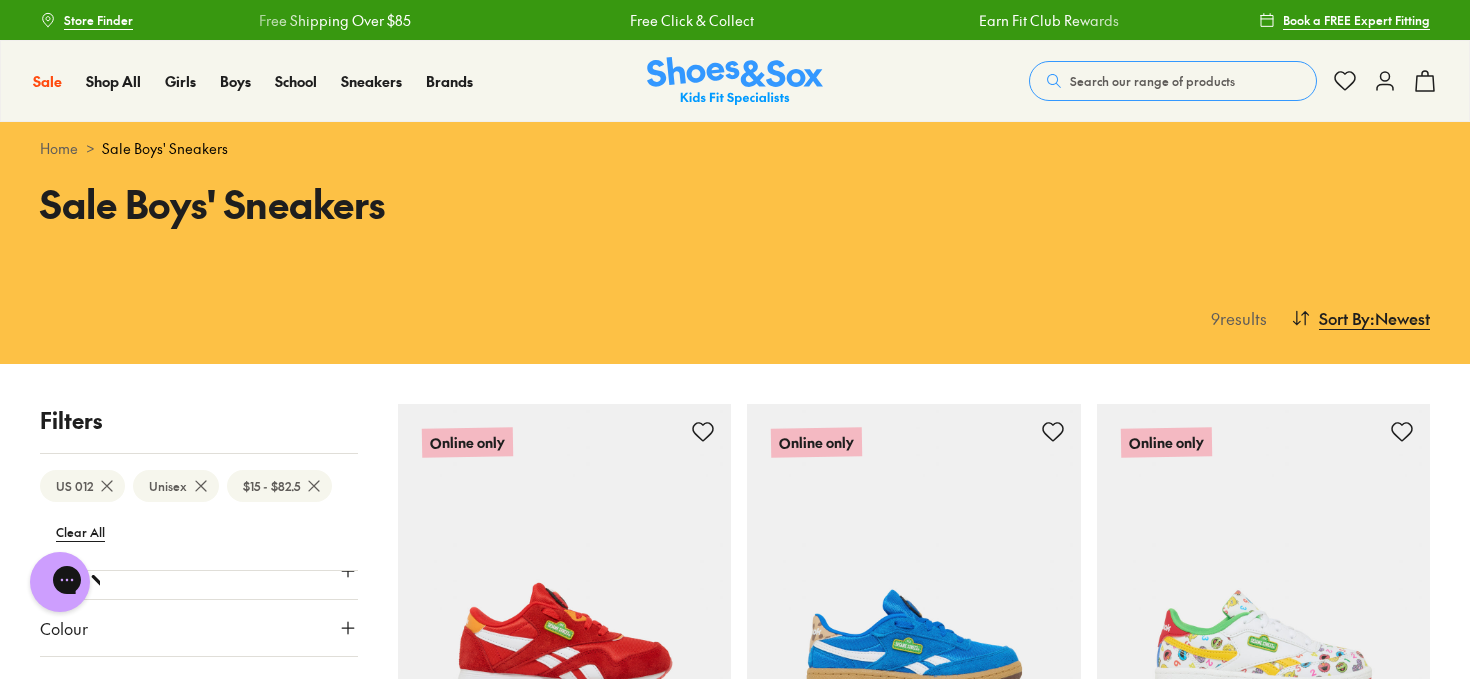 drag, startPoint x: 338, startPoint y: 429, endPoint x: 306, endPoint y: 432, distance: 32.140316 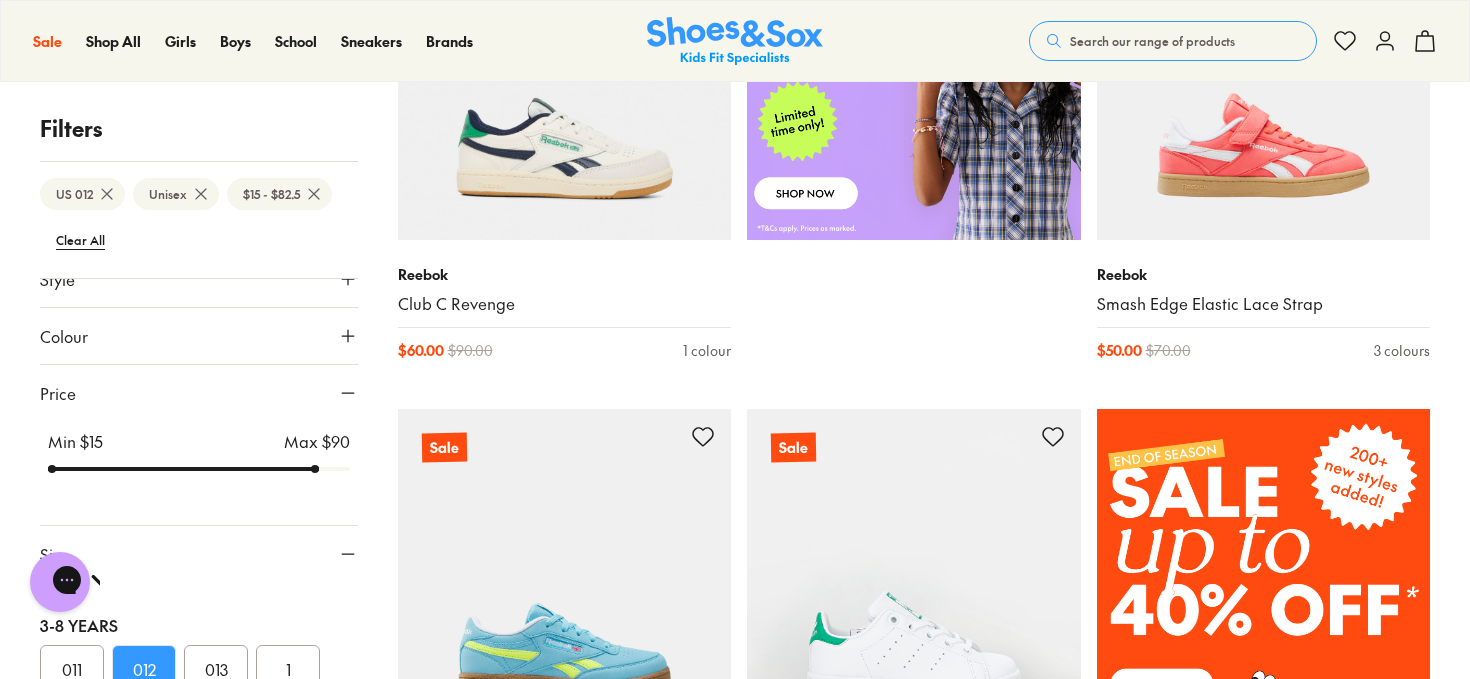scroll, scrollTop: 1500, scrollLeft: 0, axis: vertical 